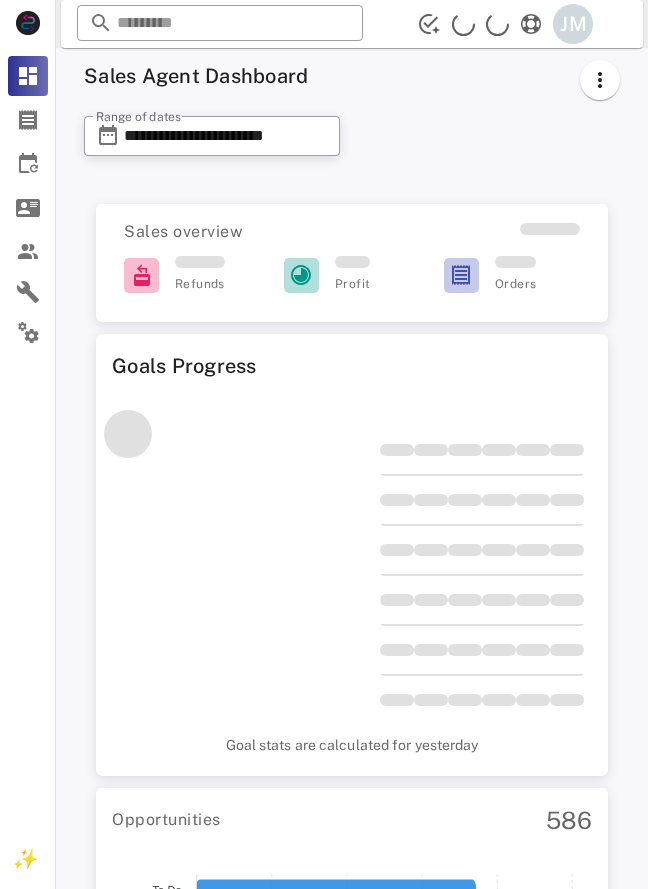 scroll, scrollTop: 0, scrollLeft: 0, axis: both 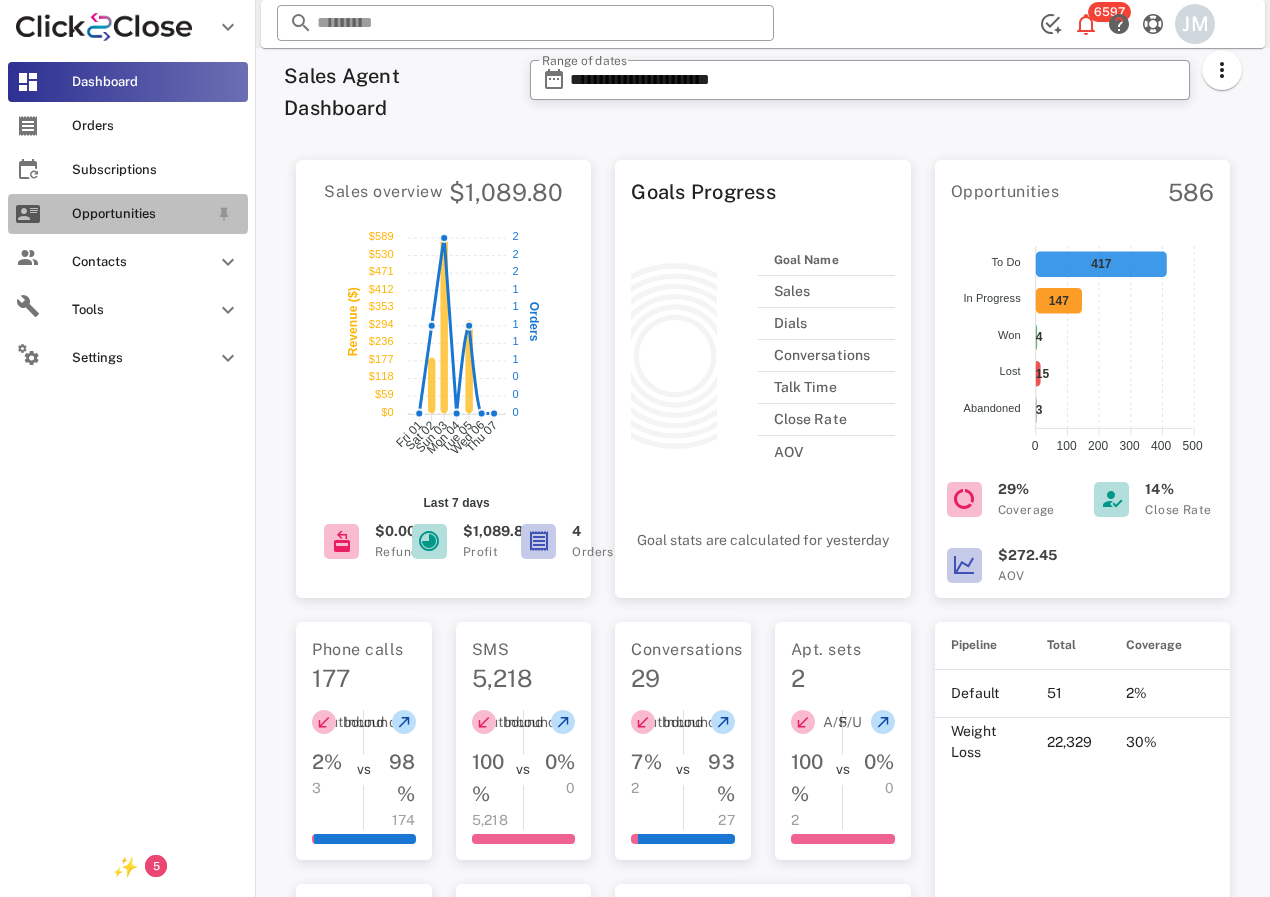 click on "Opportunities" at bounding box center [140, 214] 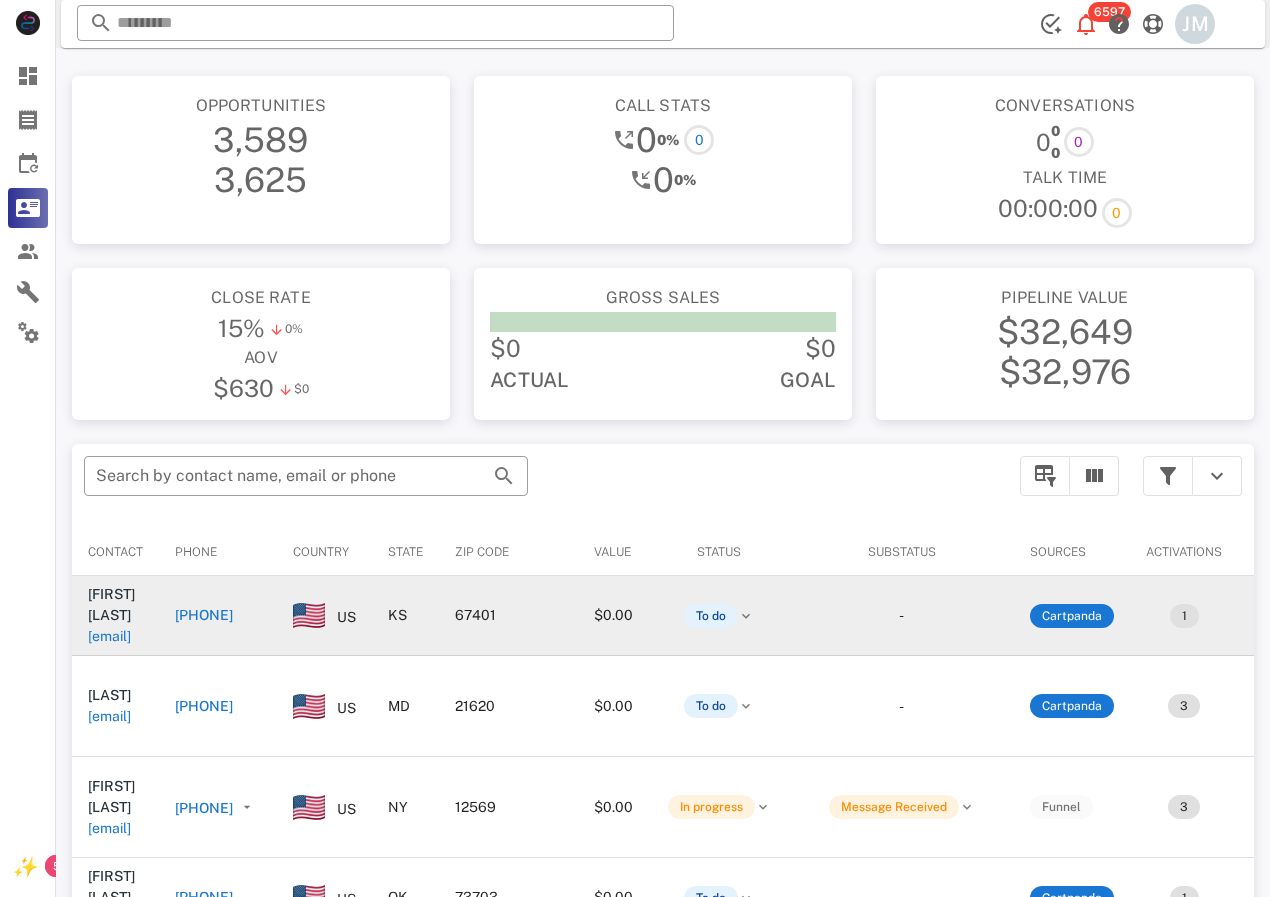 drag, startPoint x: 347, startPoint y: 579, endPoint x: 347, endPoint y: 600, distance: 21 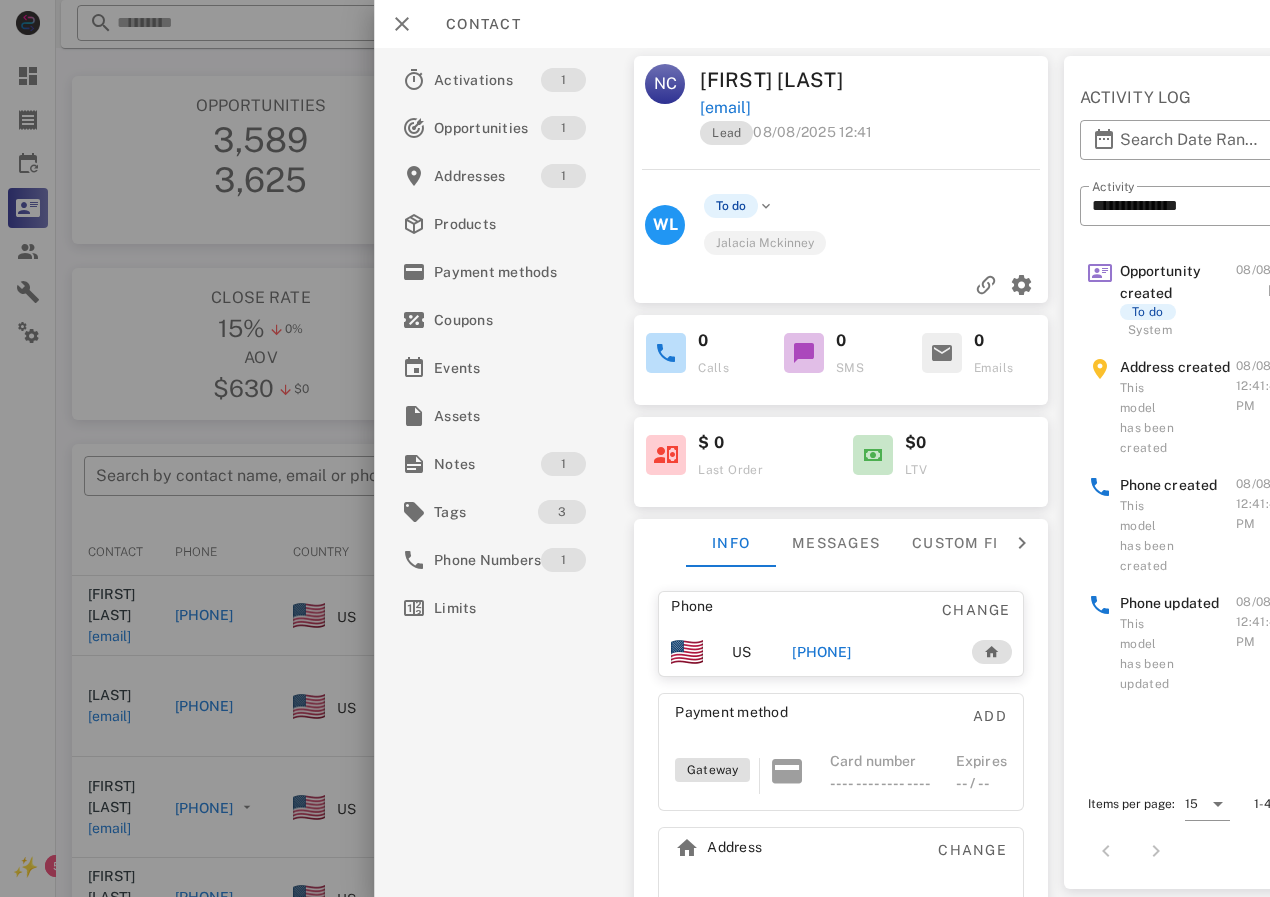 click on "[PHONE]" at bounding box center (821, 652) 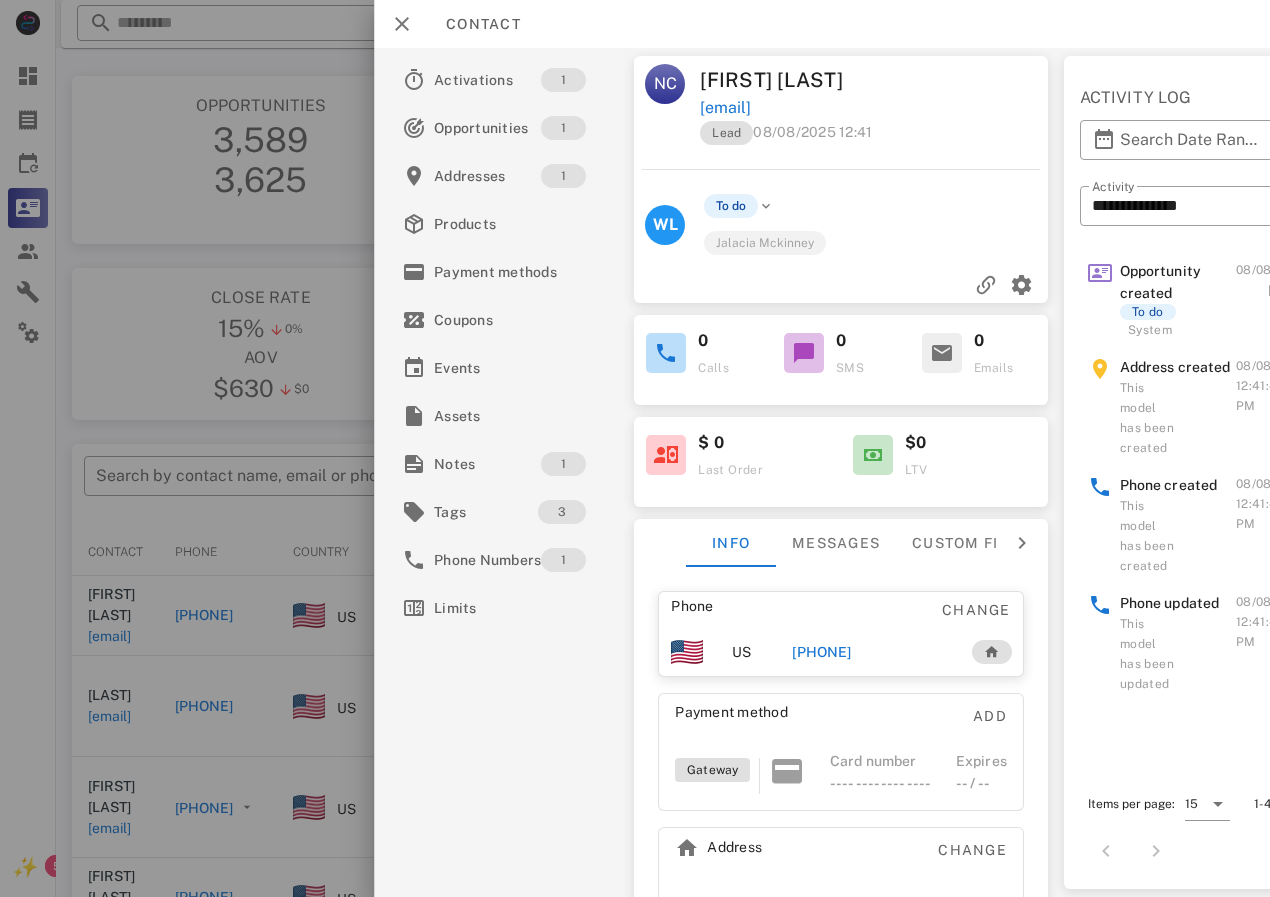 click on "[PHONE]" at bounding box center (821, 652) 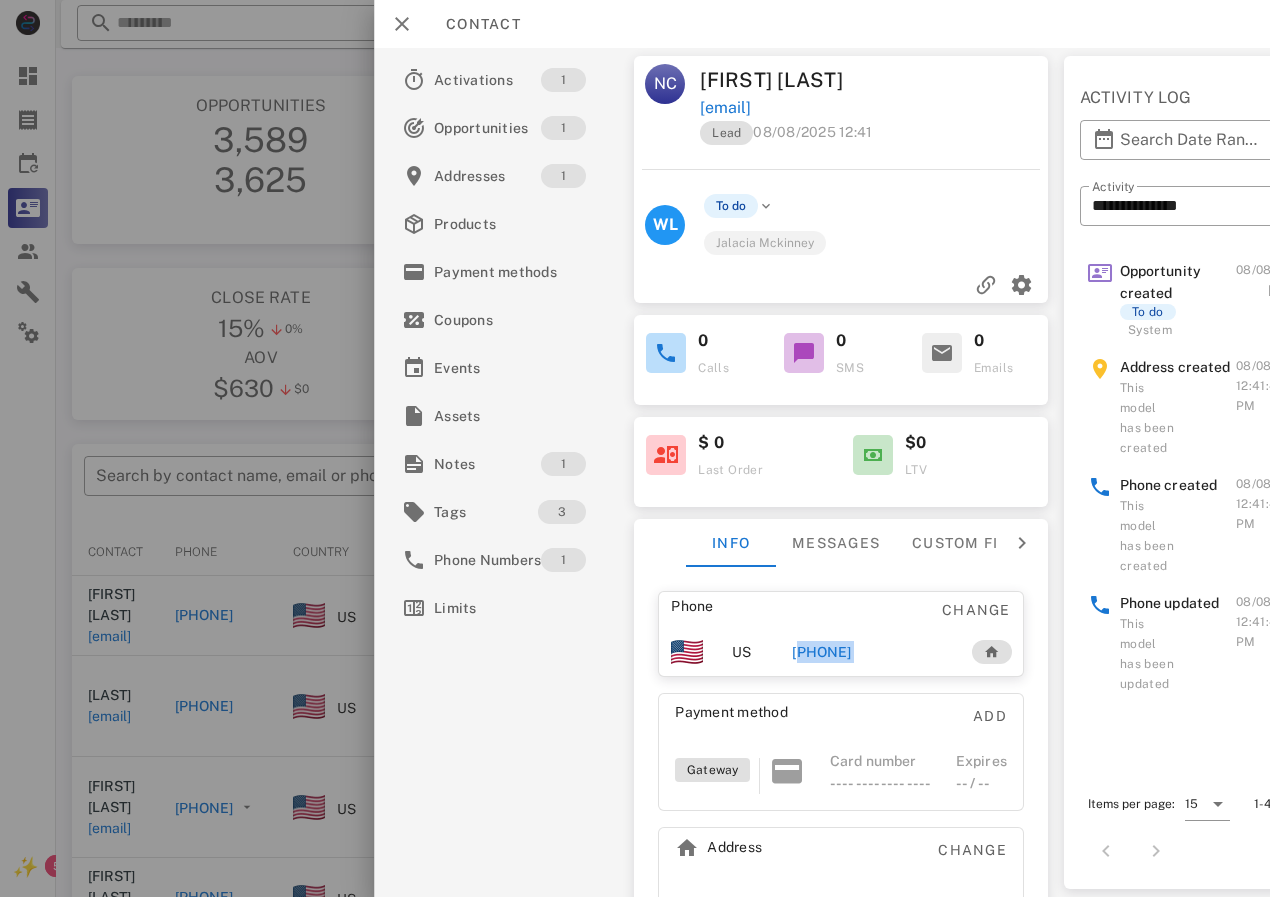 click on "[PHONE]" at bounding box center [821, 652] 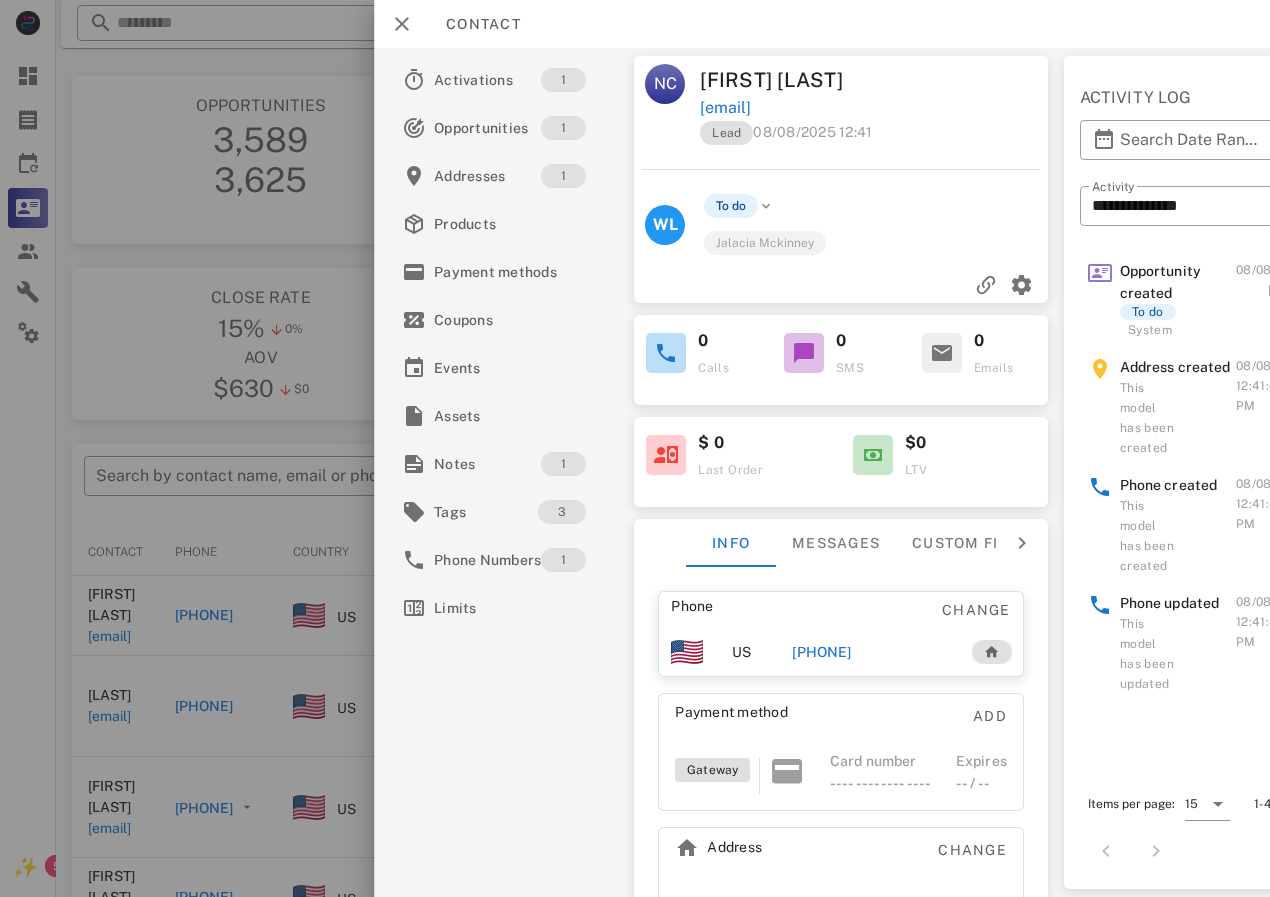 click on "[PHONE]" at bounding box center [821, 652] 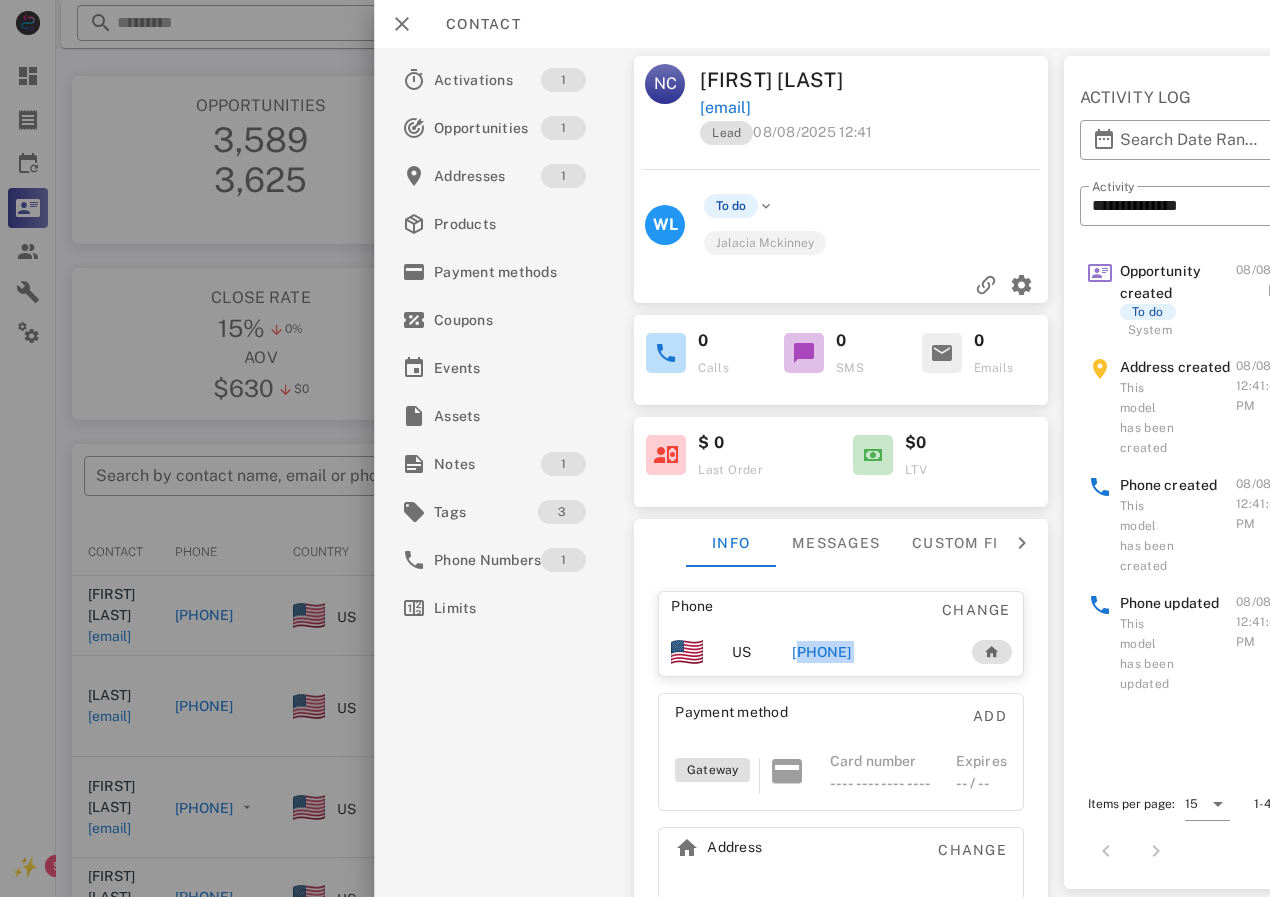 click on "[PHONE]" at bounding box center (821, 652) 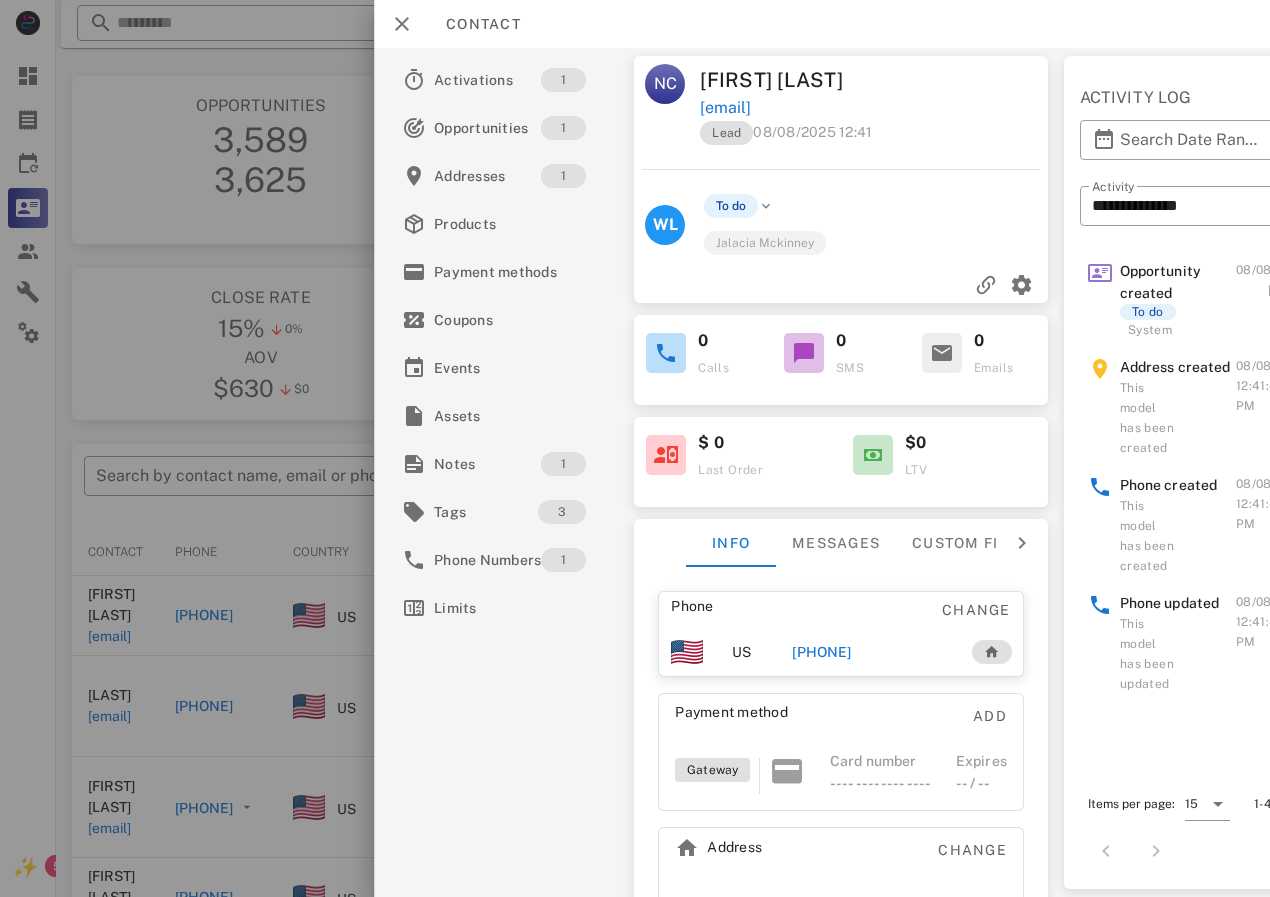 click at bounding box center (635, 448) 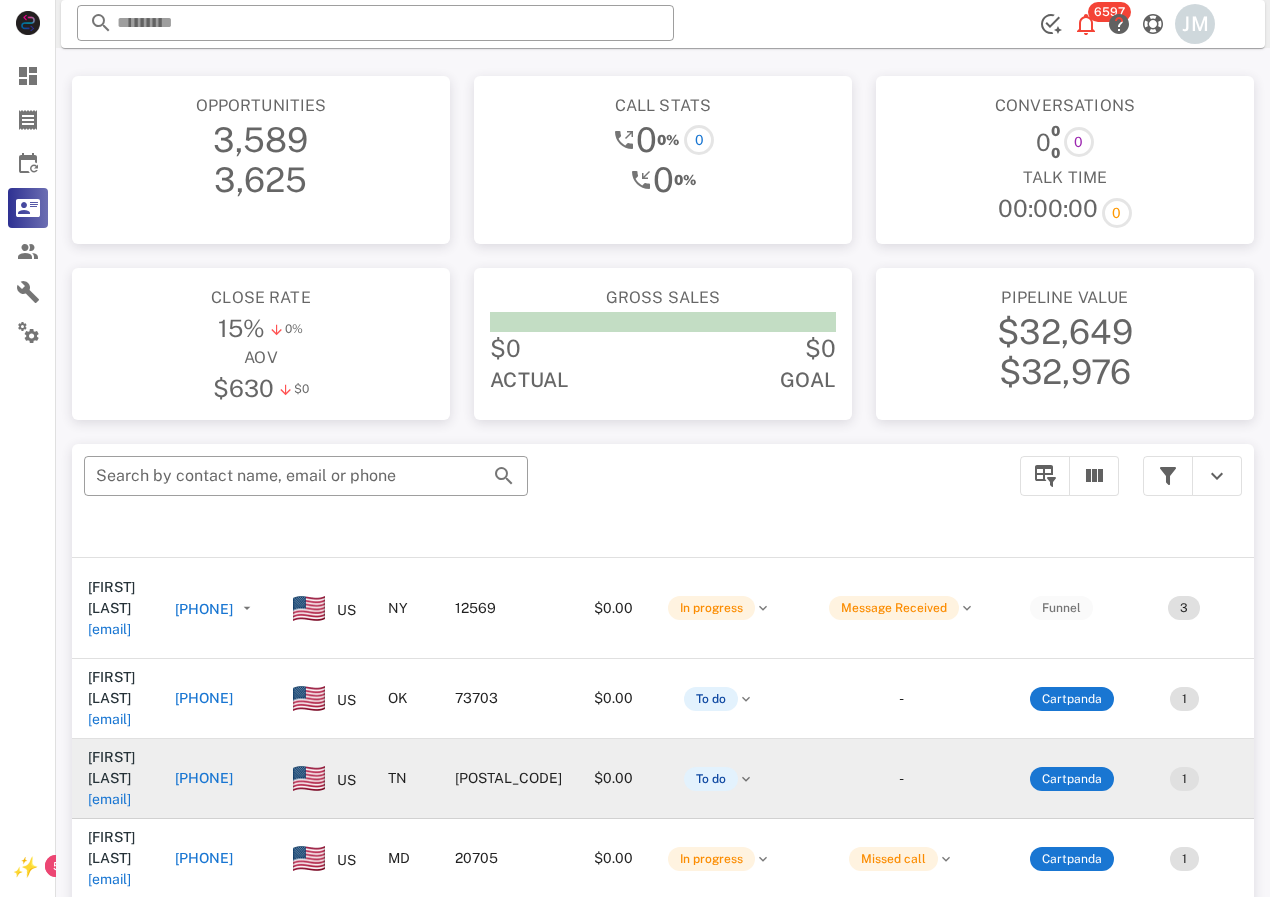 scroll, scrollTop: 200, scrollLeft: 0, axis: vertical 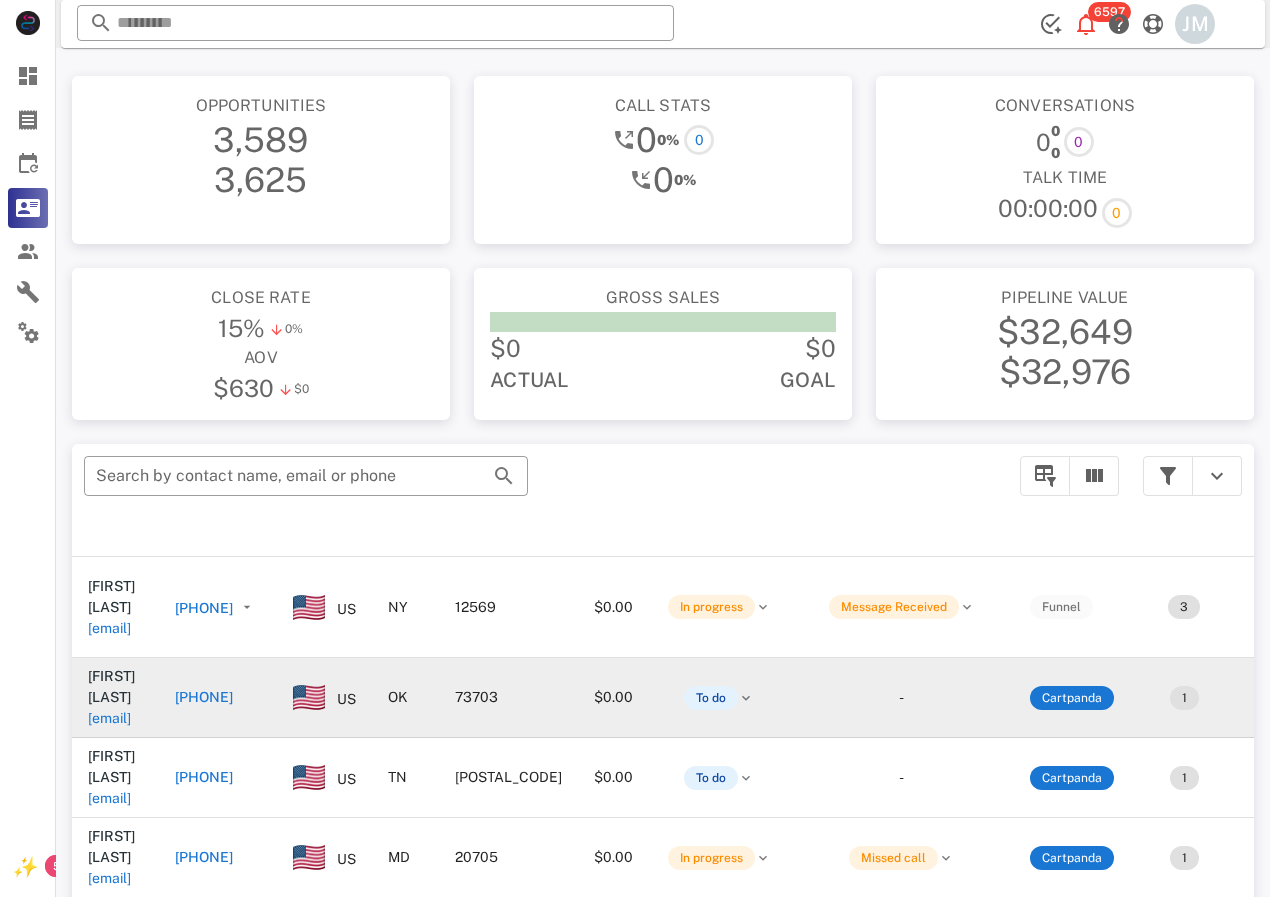 click on "[EMAIL]" at bounding box center (109, 718) 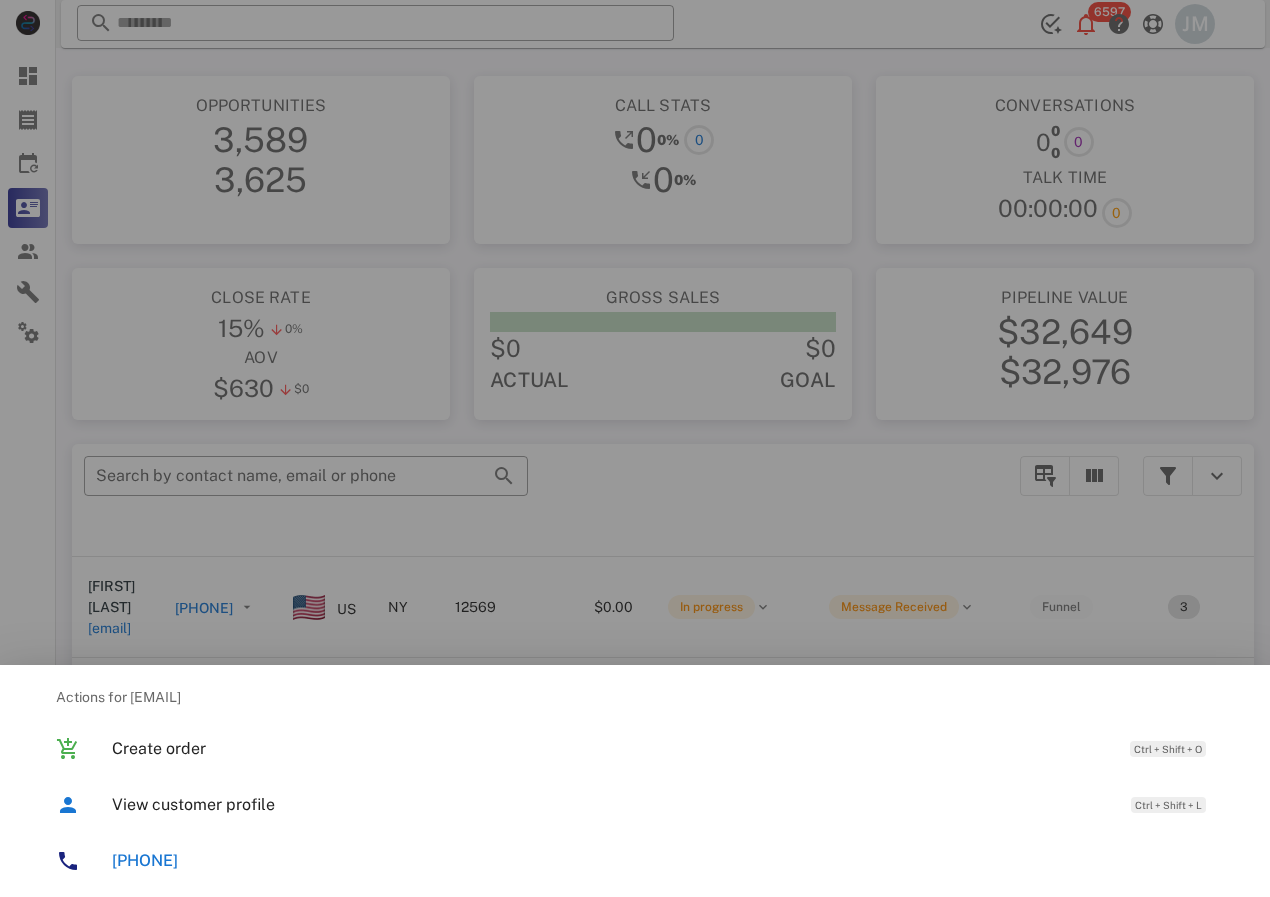 click at bounding box center (635, 448) 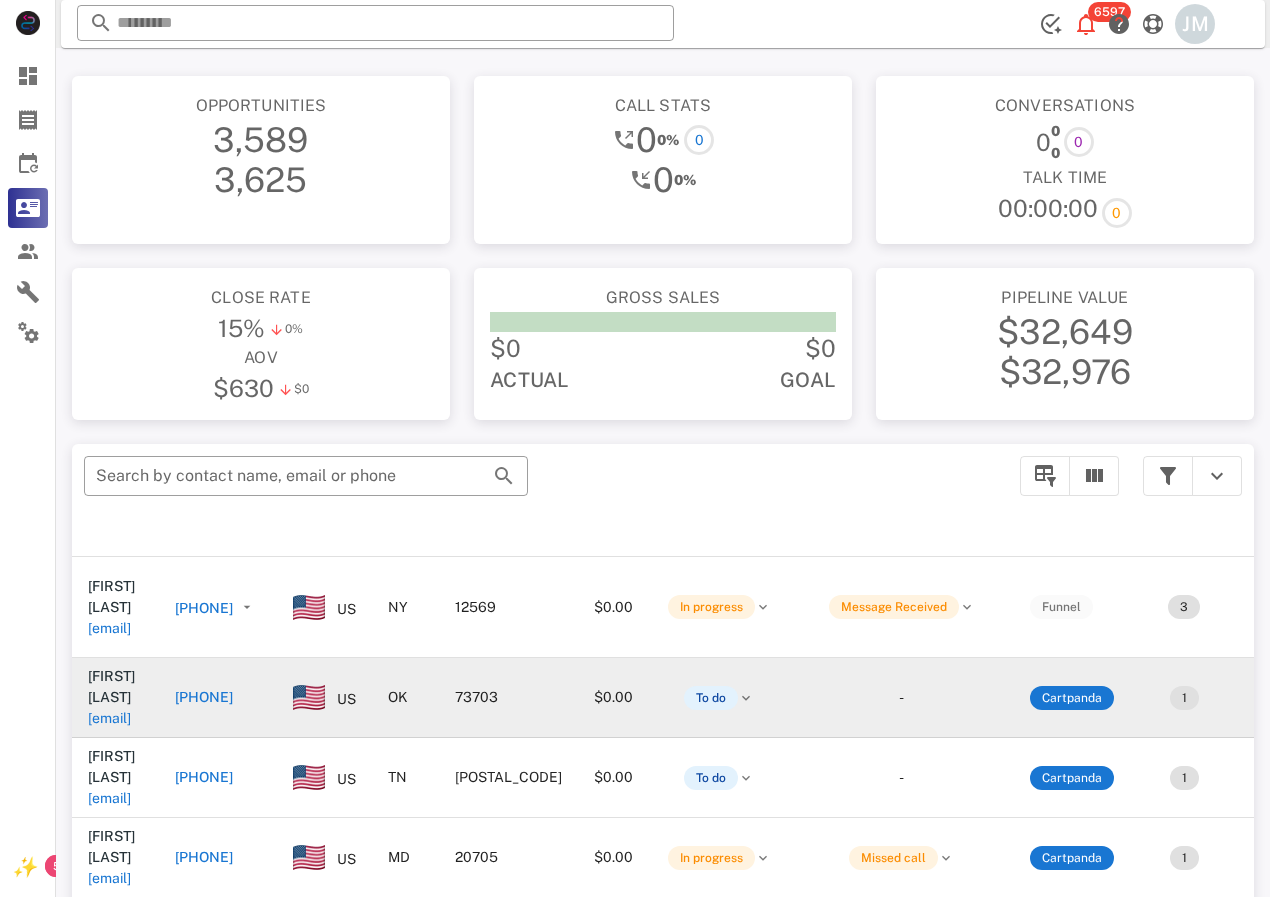 click on "[FIRST] [LAST] [EMAIL]" at bounding box center [115, 697] 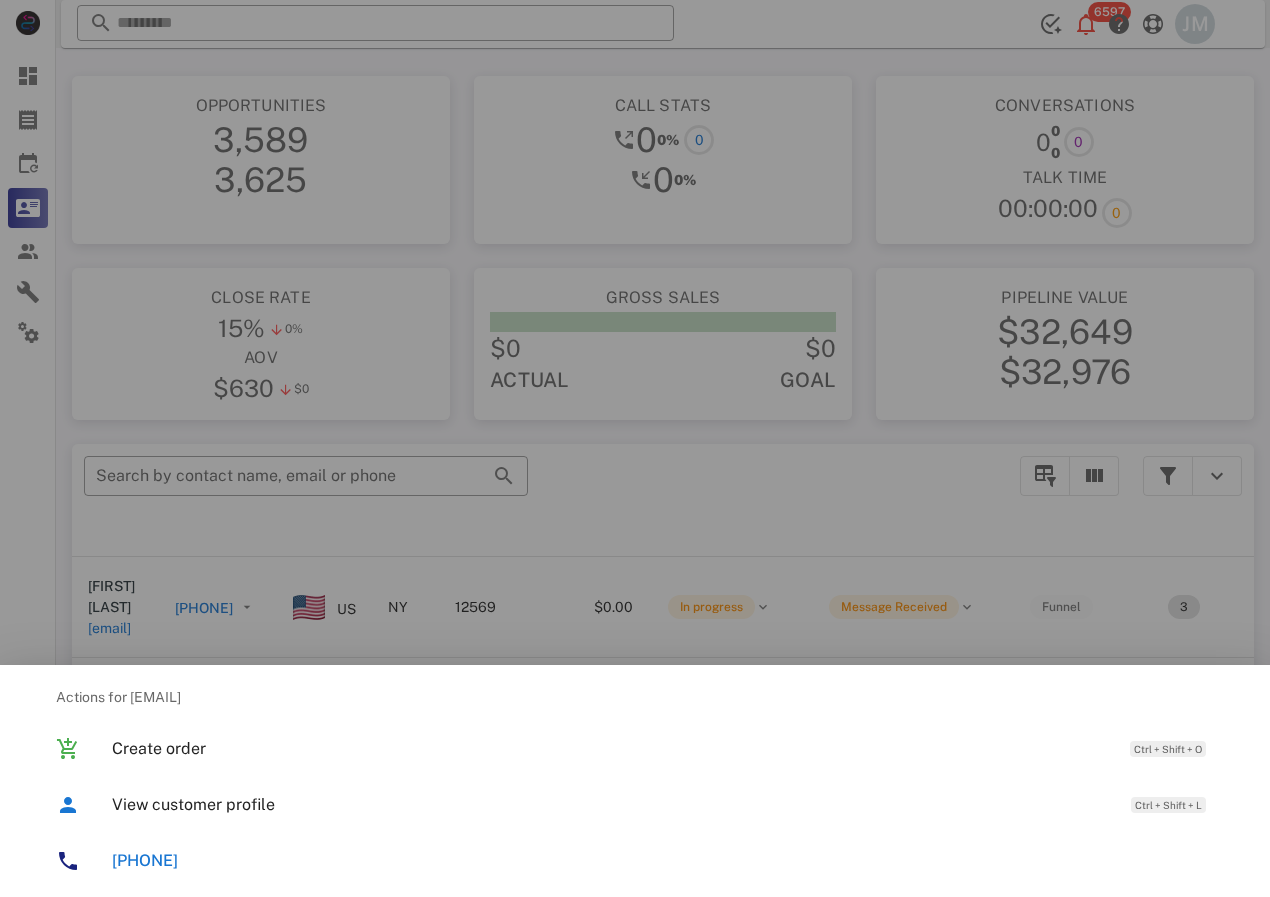 click on "[PHONE]" at bounding box center [145, 860] 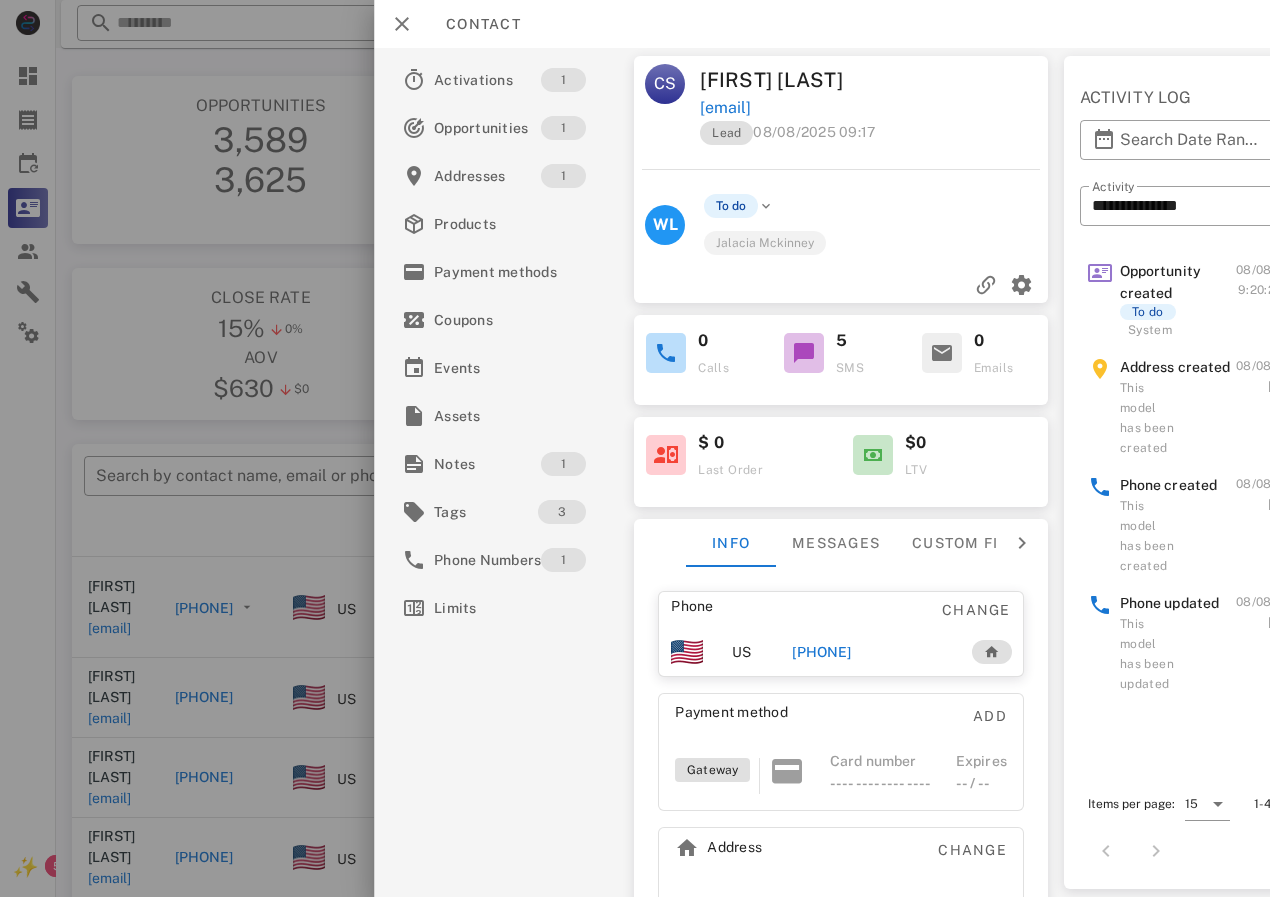 click on "[PHONE]" at bounding box center (821, 652) 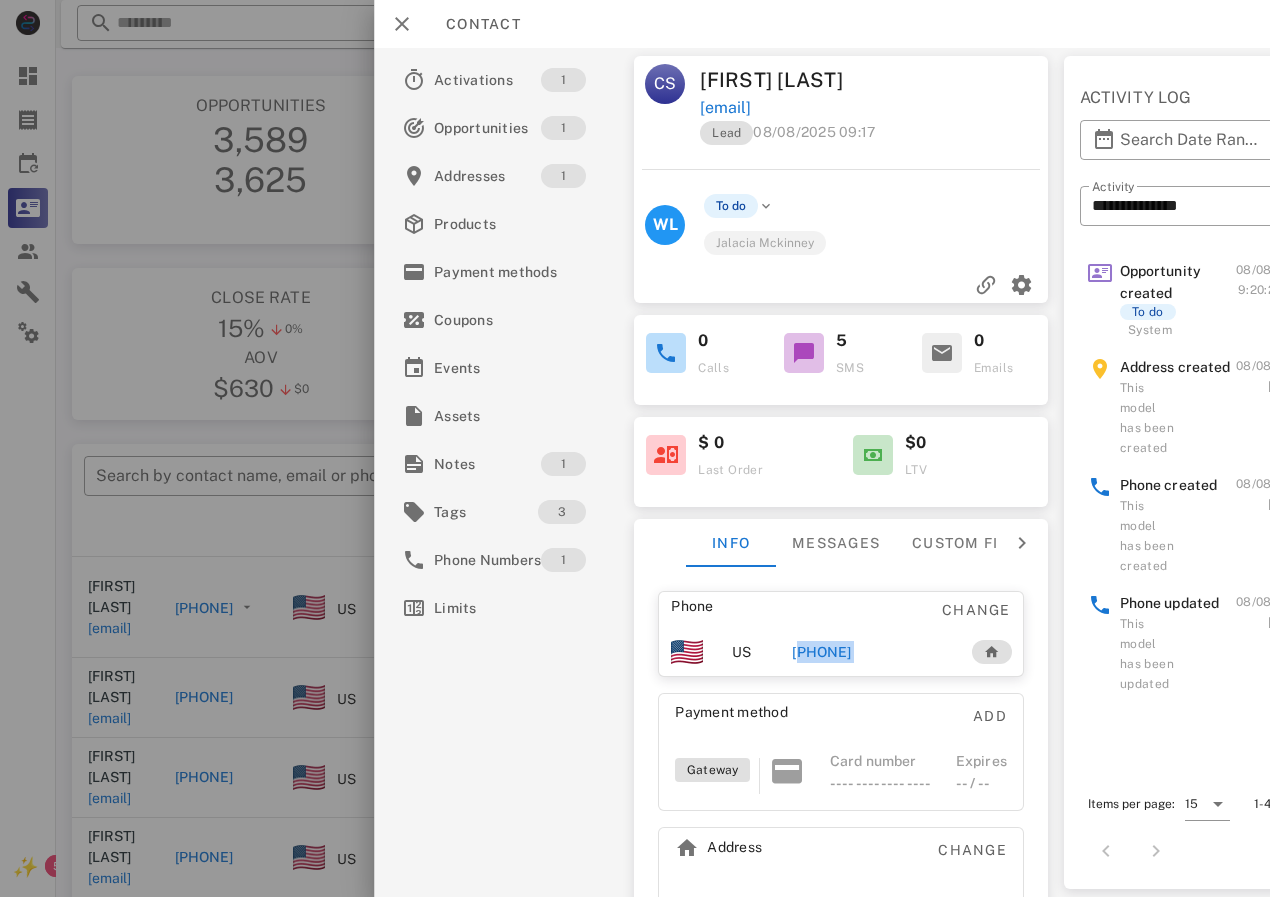 click on "[PHONE]" at bounding box center (821, 652) 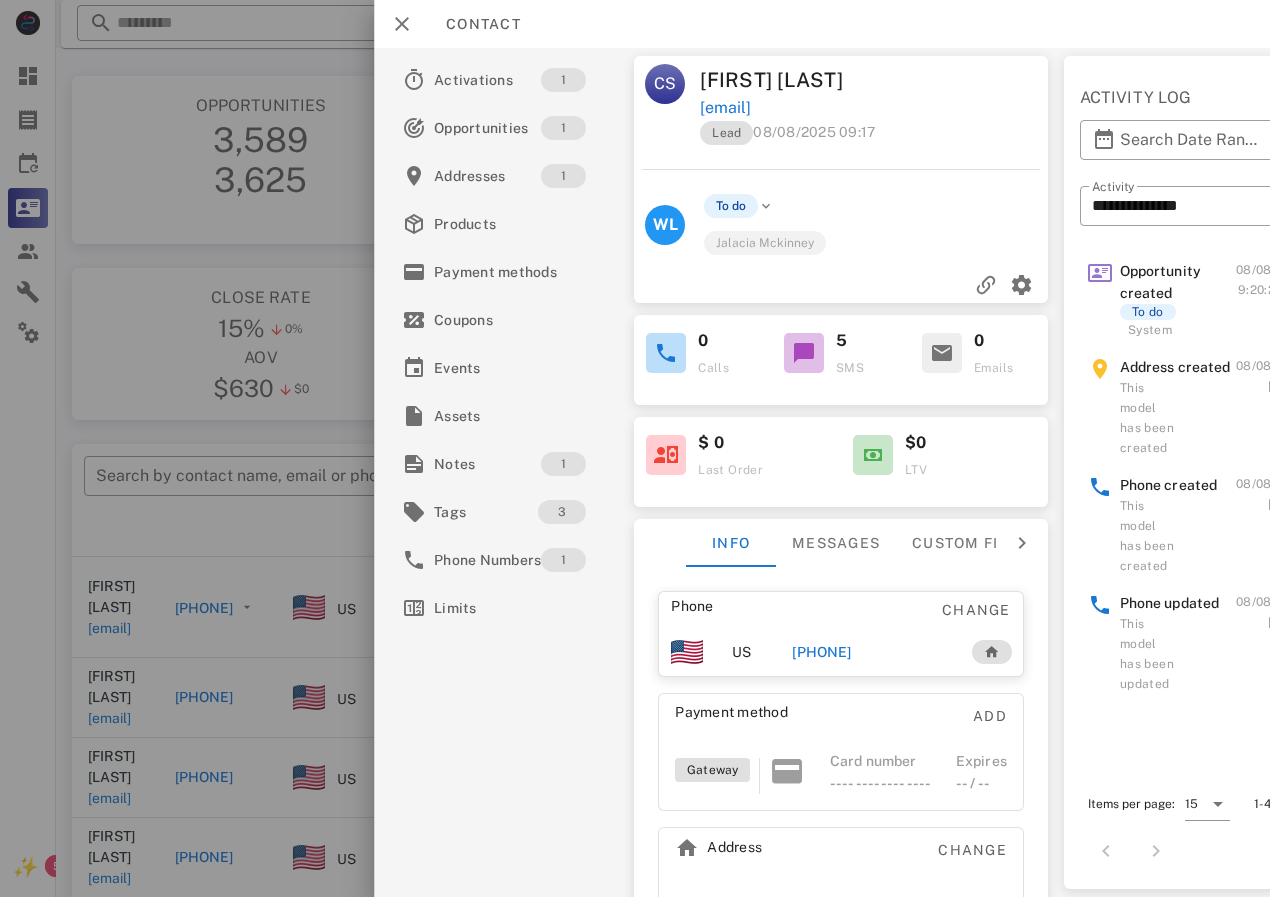 click on "Phone created" at bounding box center (1178, 485) 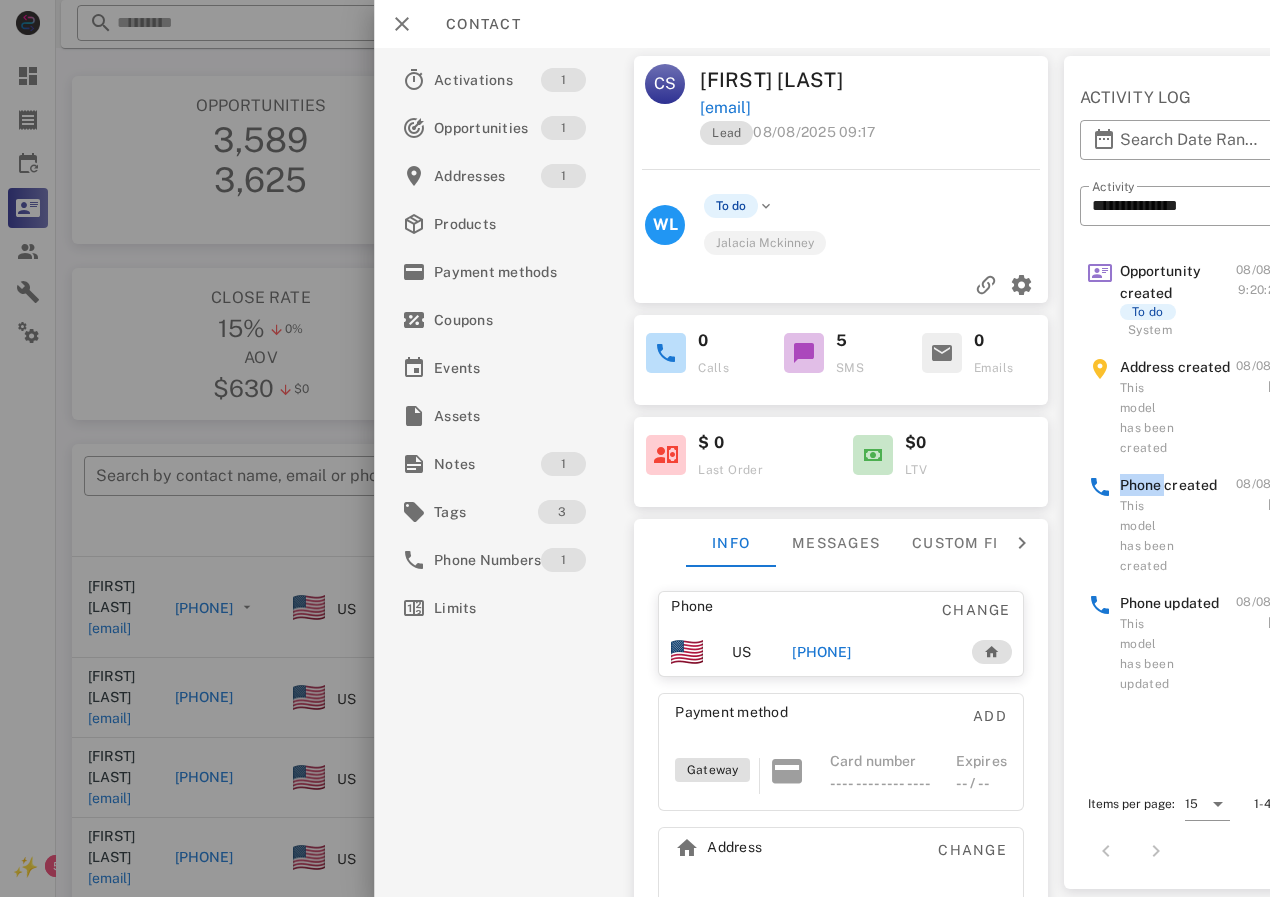 click on "Phone created" at bounding box center [1178, 485] 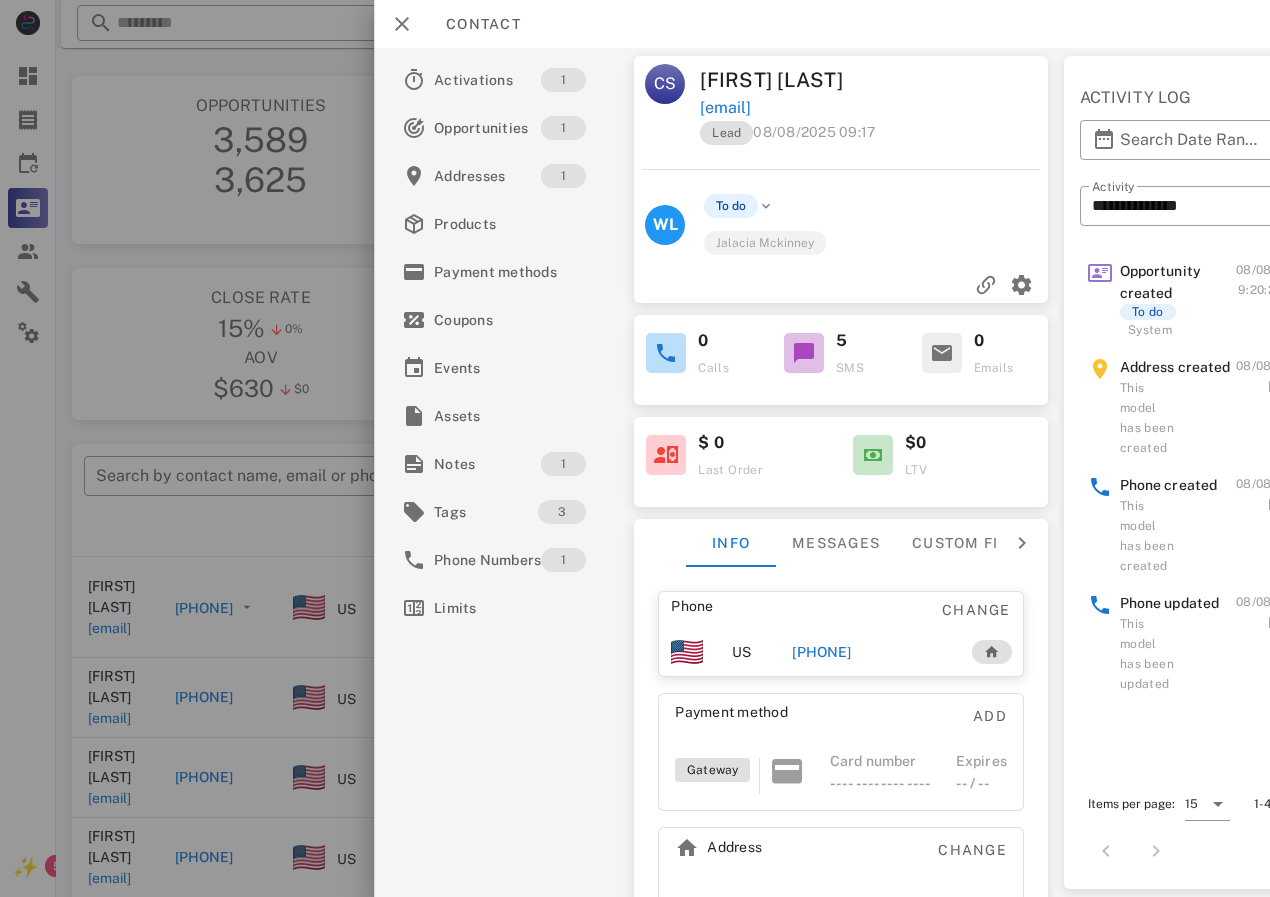 click on "Opportunity created" at bounding box center (1178, 282) 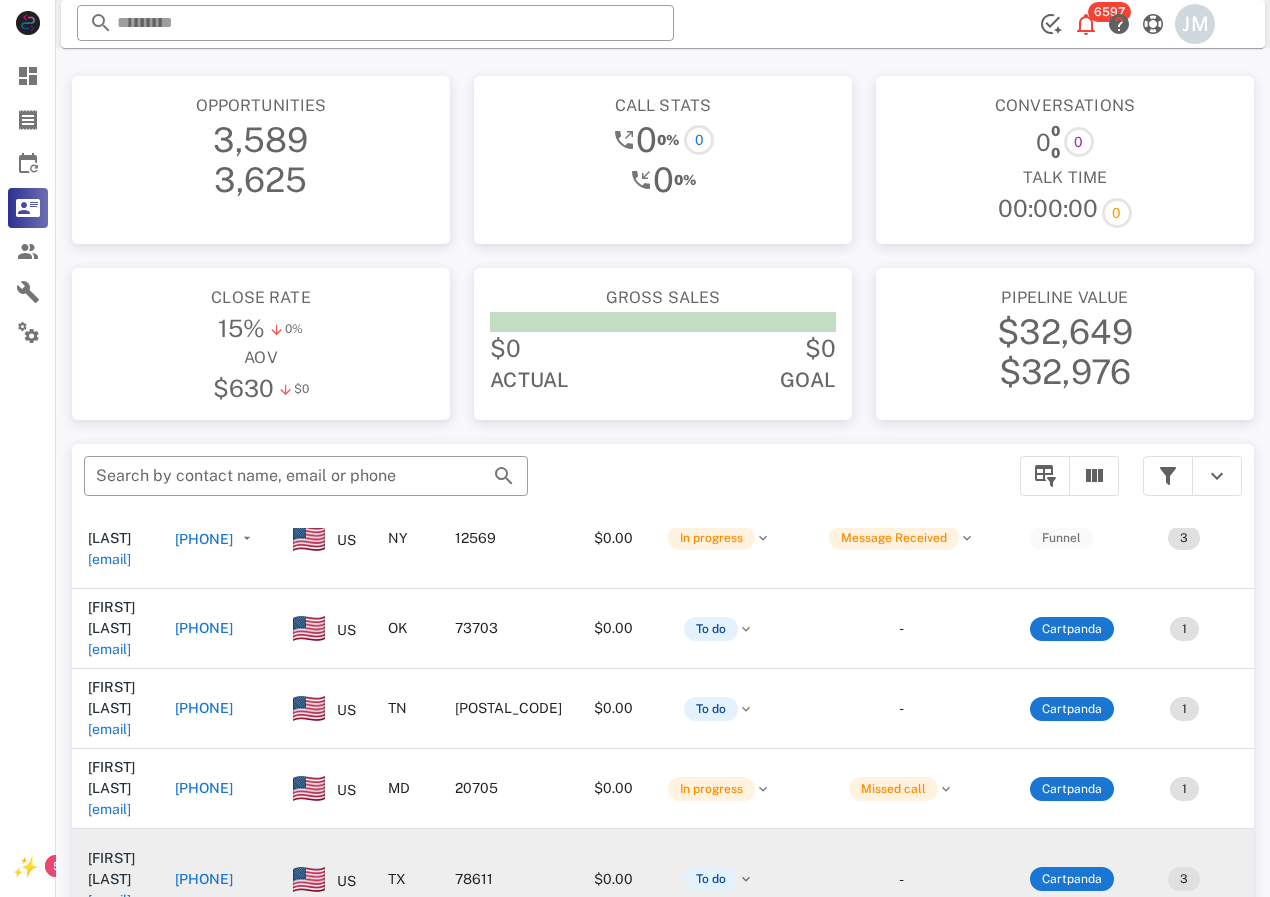 scroll, scrollTop: 500, scrollLeft: 0, axis: vertical 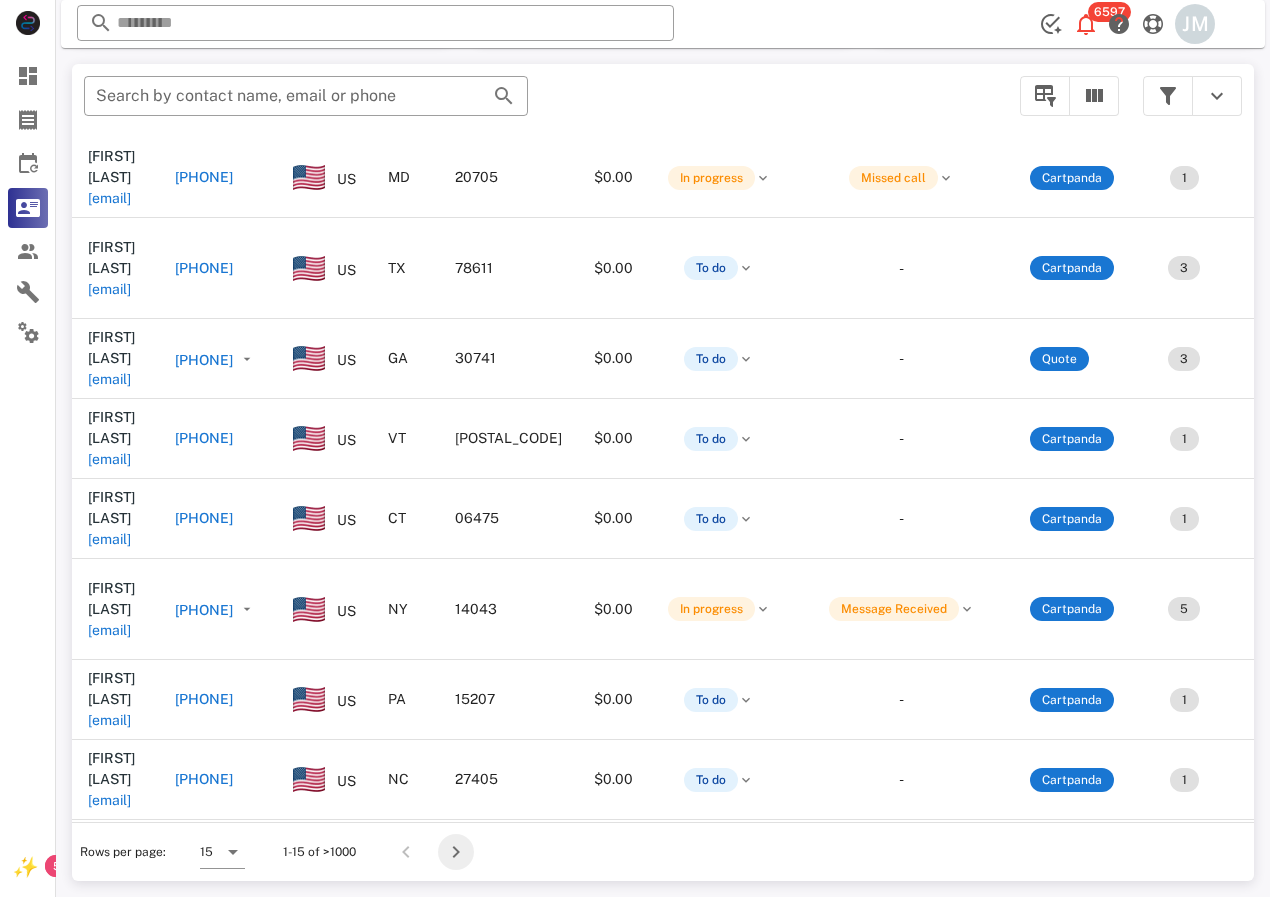 click at bounding box center [456, 852] 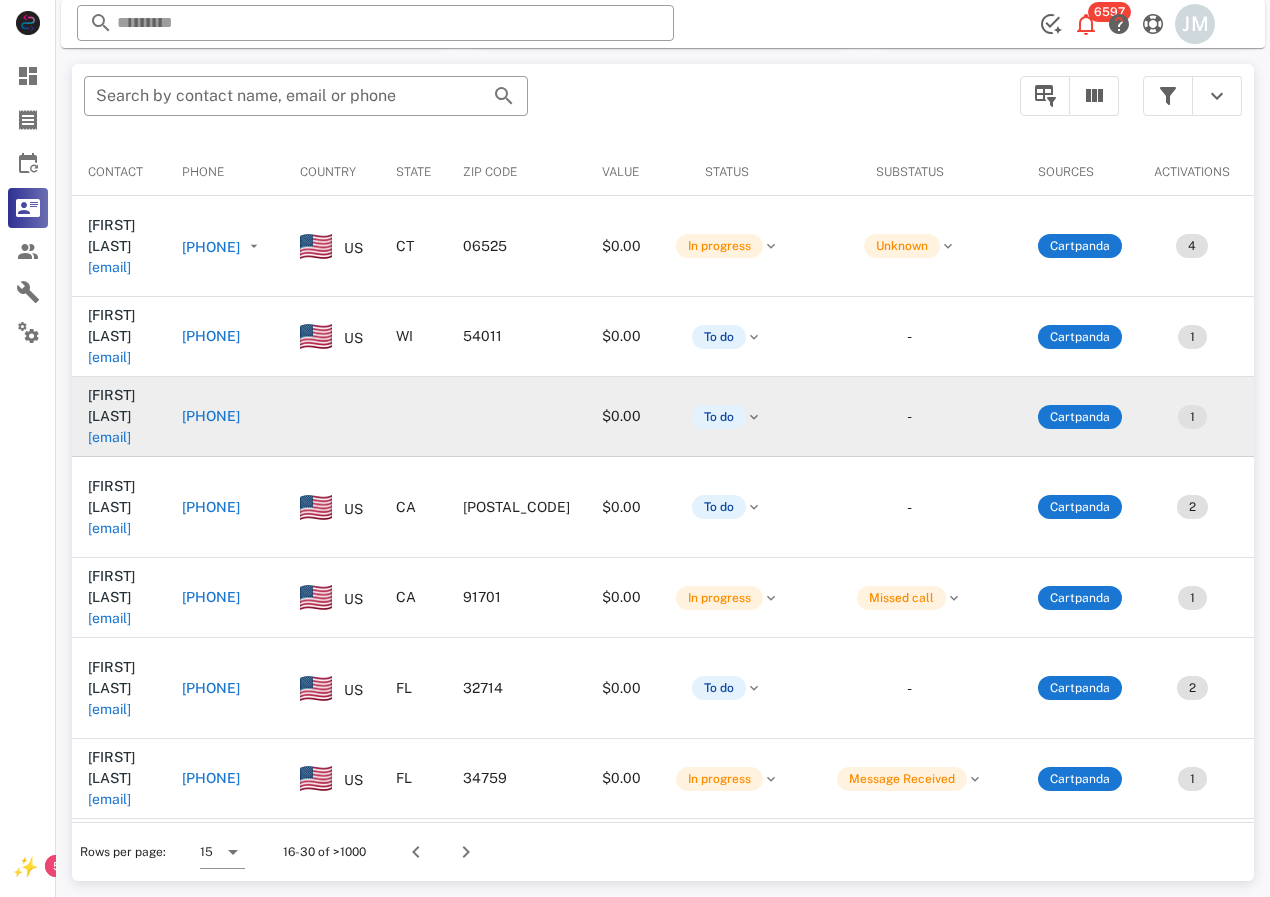 scroll, scrollTop: 380, scrollLeft: 0, axis: vertical 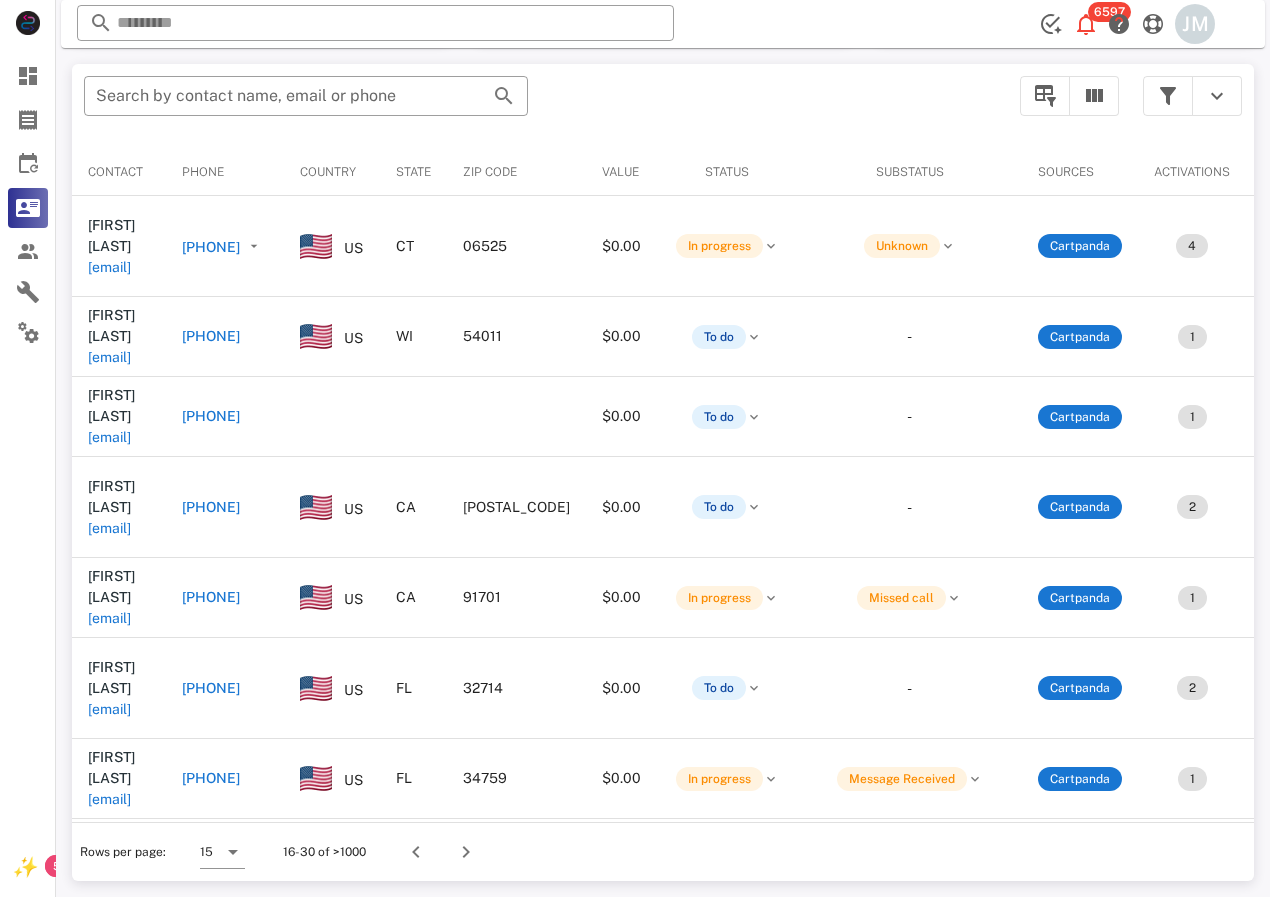 click on "[PHONE]" at bounding box center (211, 247) 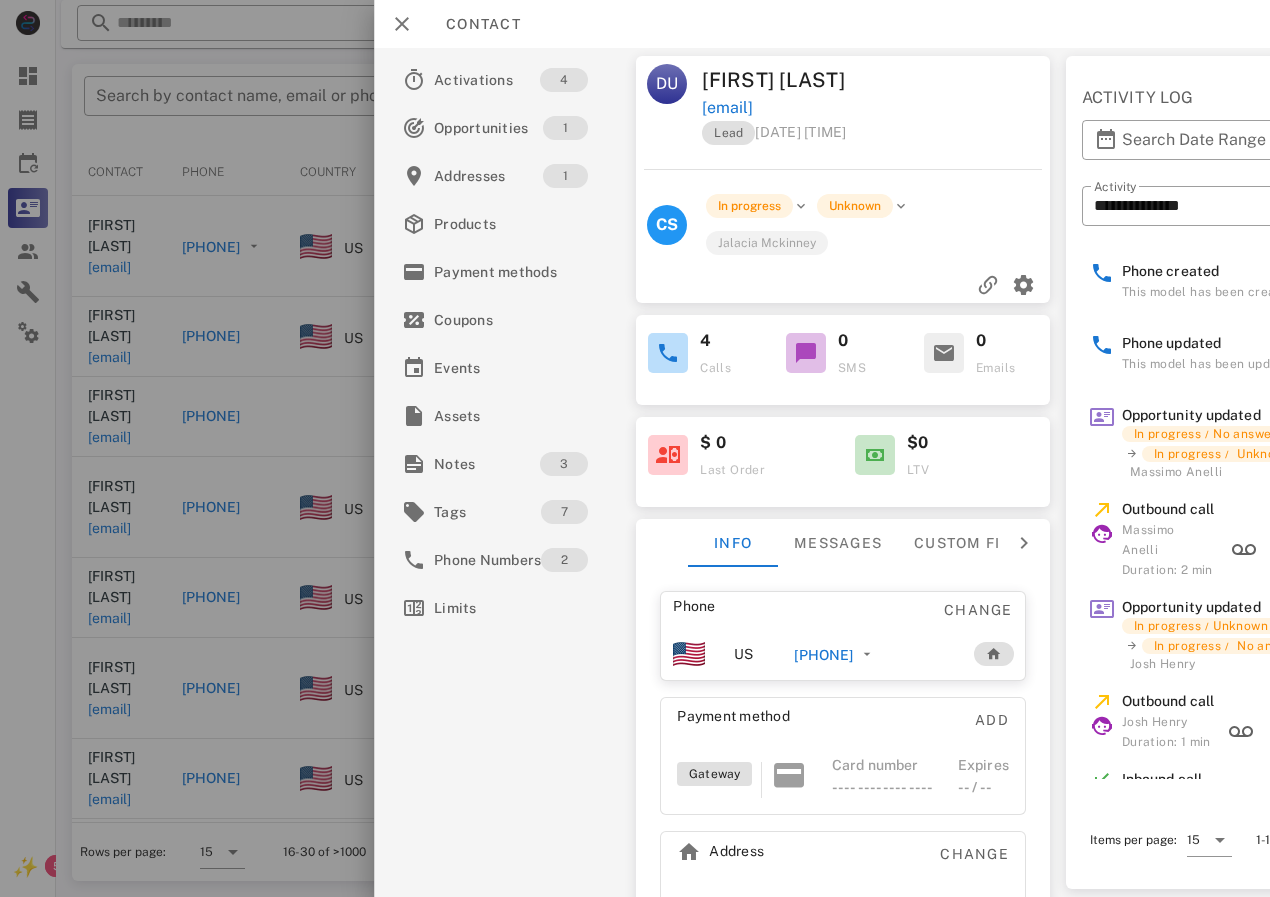 click on "[PHONE]" at bounding box center [823, 655] 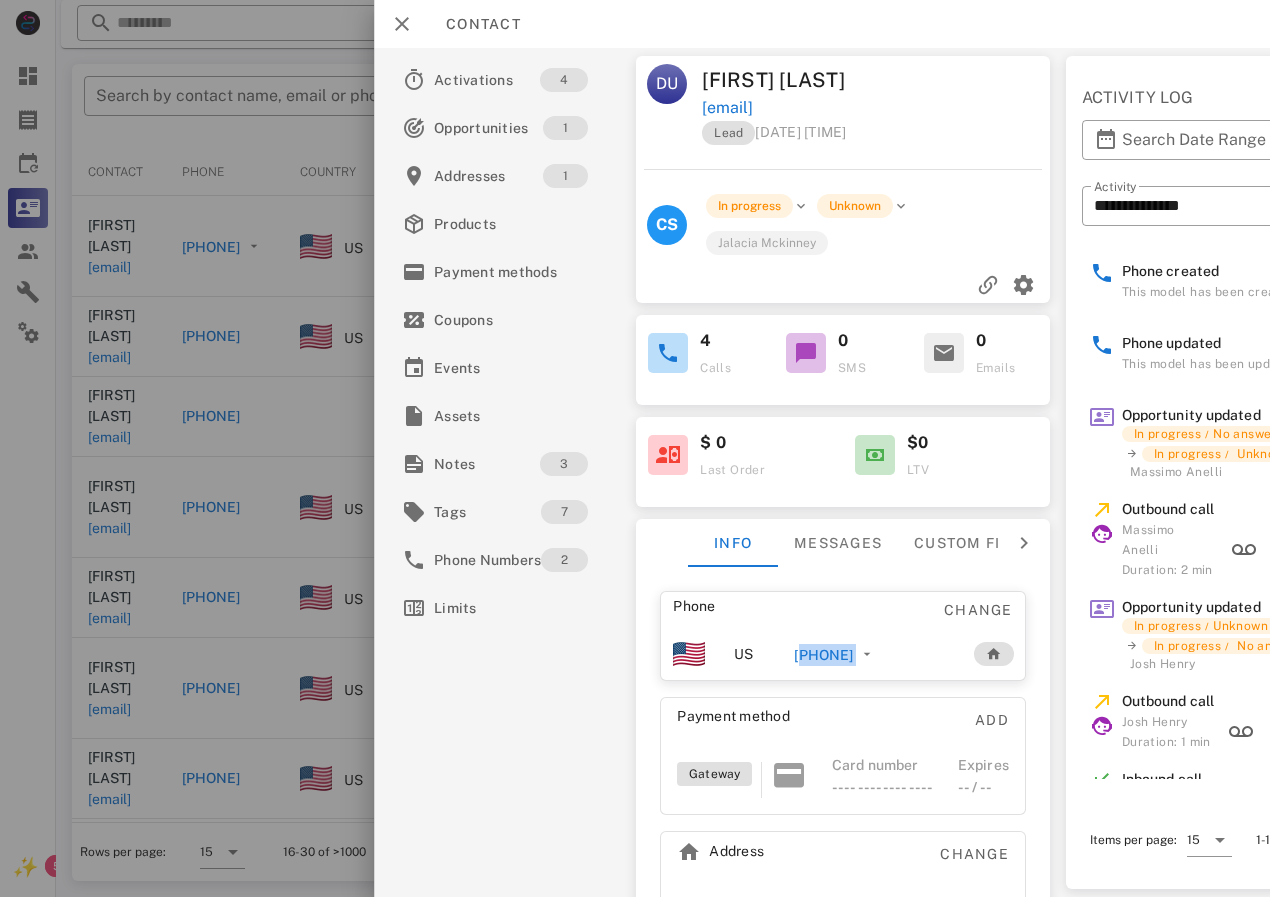 click on "[PHONE]" at bounding box center [823, 655] 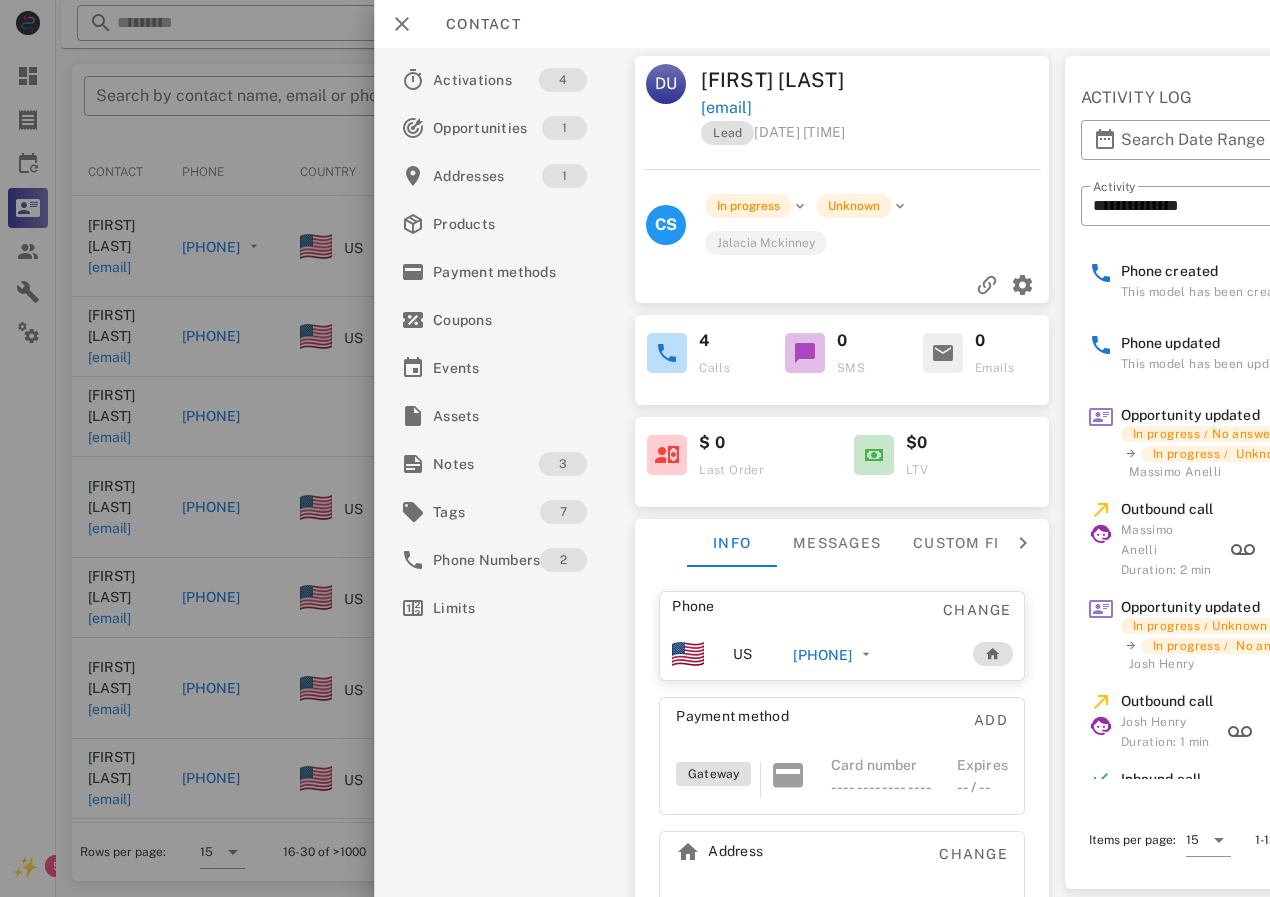 scroll, scrollTop: 0, scrollLeft: 215, axis: horizontal 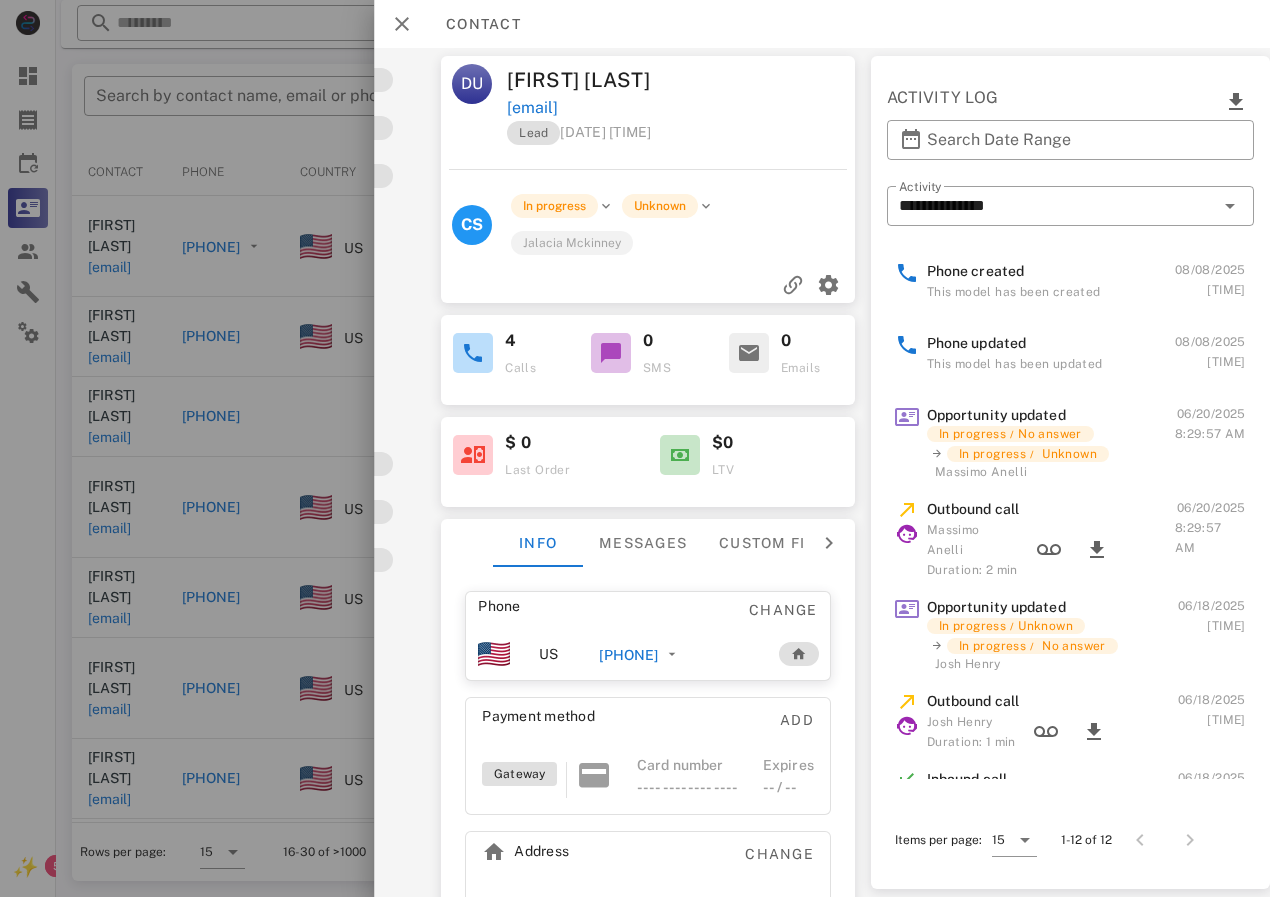 click on "[PHONE]" at bounding box center [628, 655] 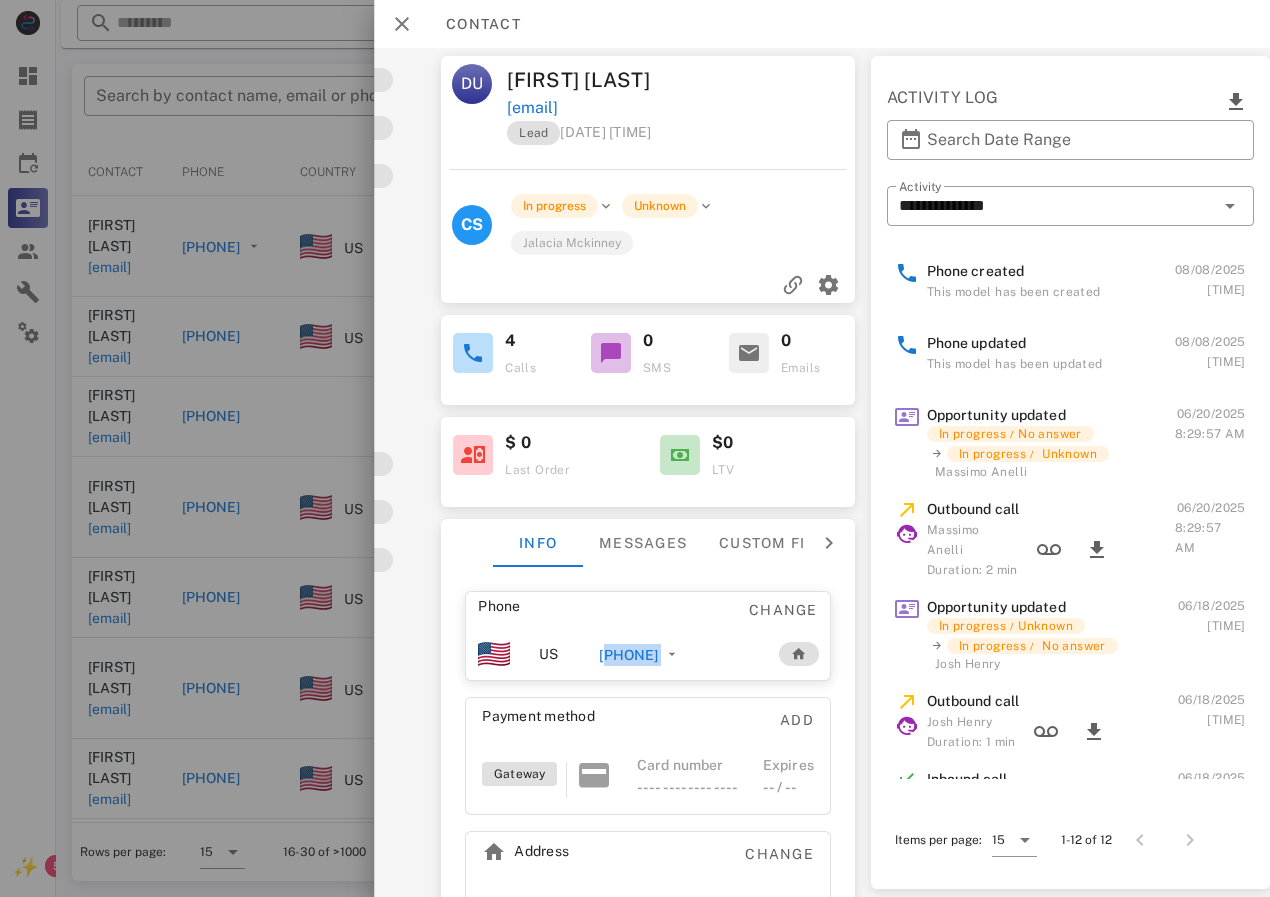 click on "[PHONE]" at bounding box center [628, 655] 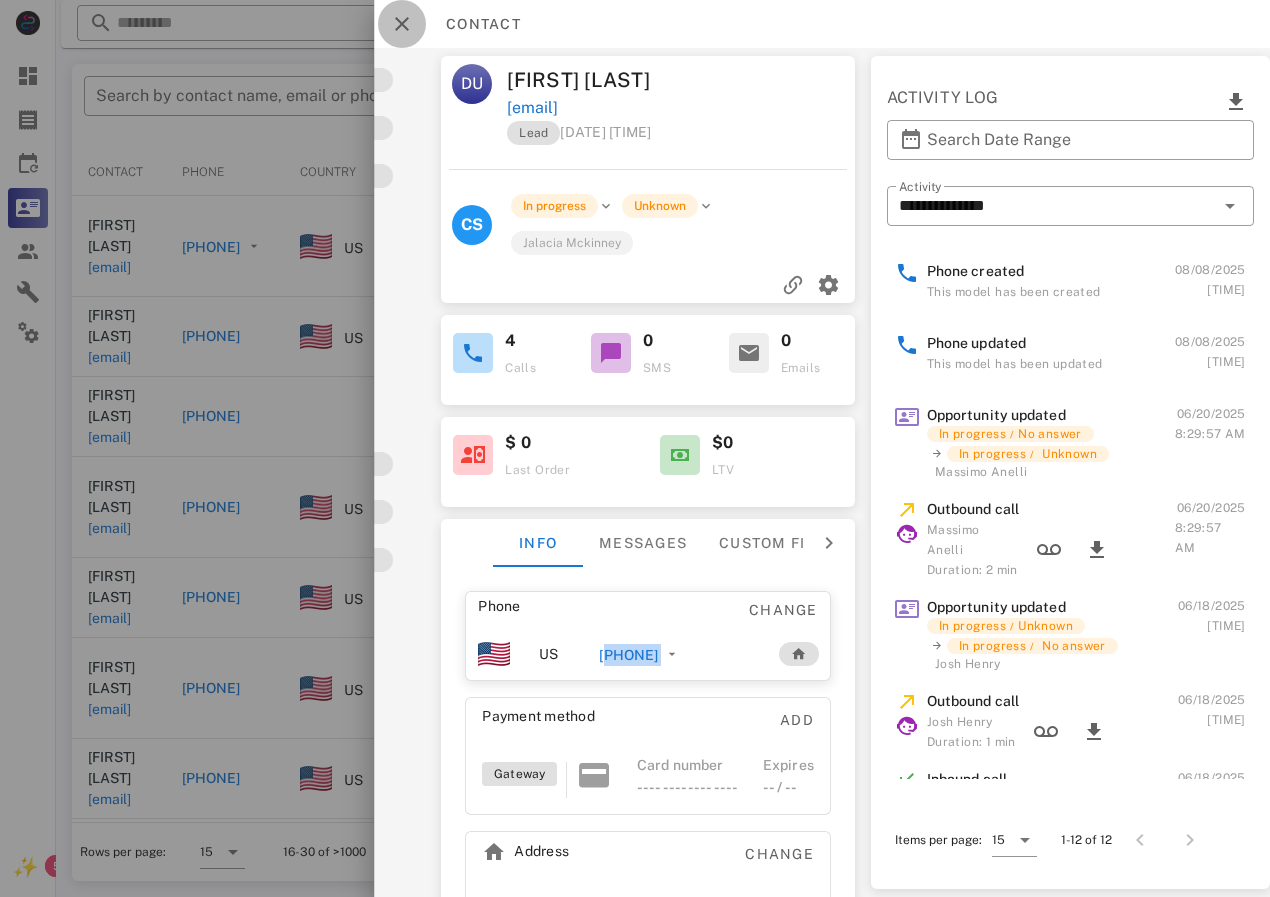 click at bounding box center (402, 24) 